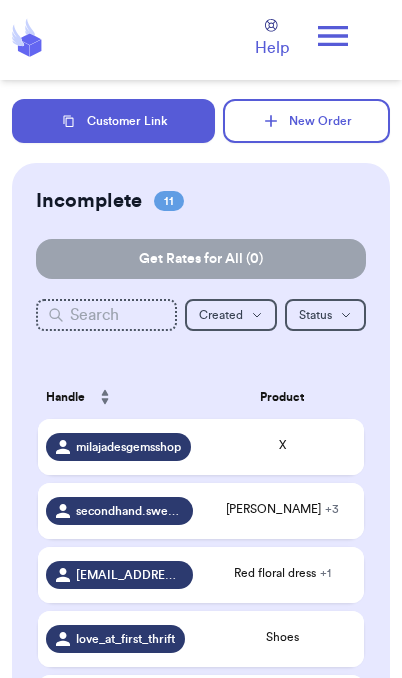 scroll, scrollTop: 2, scrollLeft: 0, axis: vertical 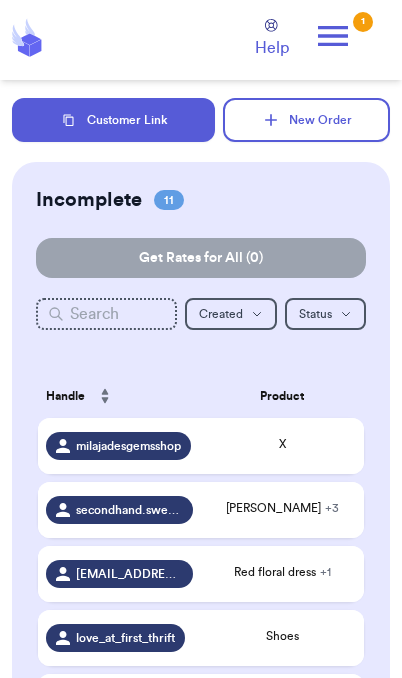 click 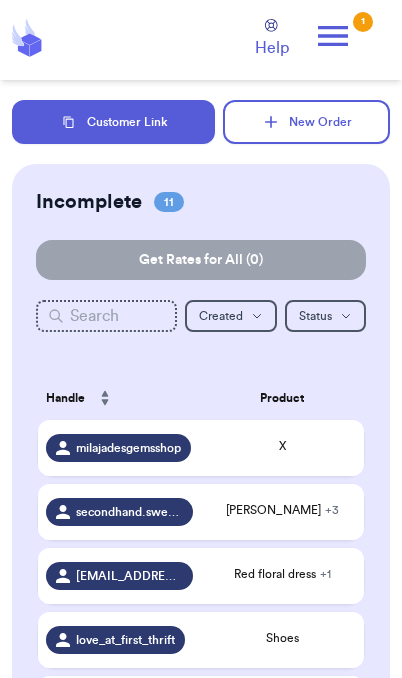 click 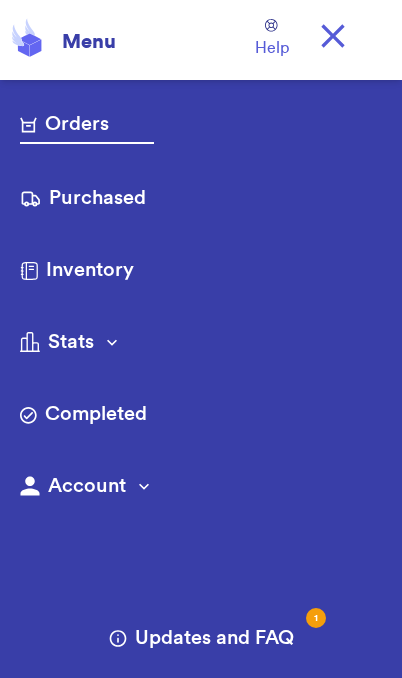click on "Purchased" at bounding box center (87, 200) 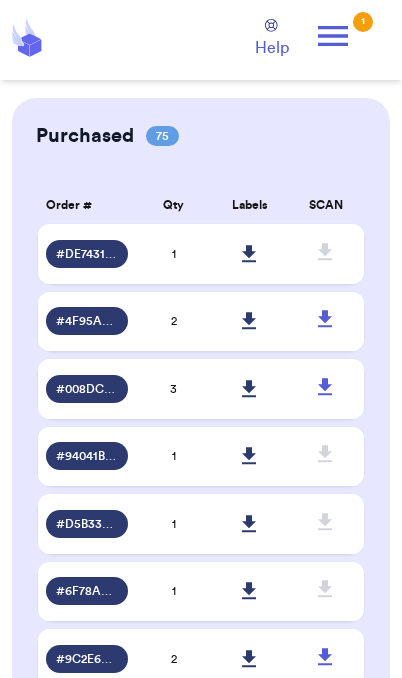 click at bounding box center (250, 254) 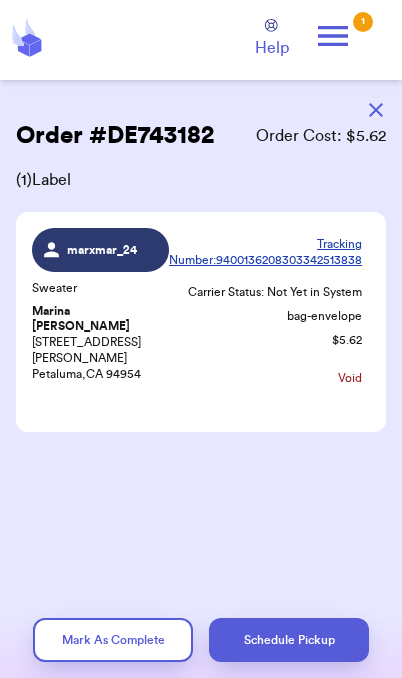 scroll, scrollTop: 1, scrollLeft: 0, axis: vertical 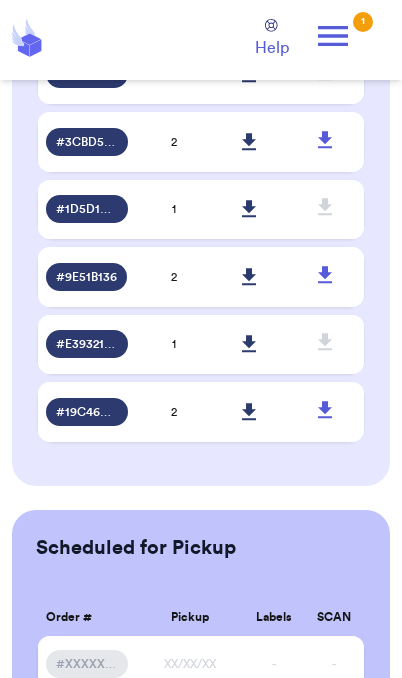 click on "Orders In Transit Inventory More Stats Completed Orders Copy Customer Link New Shipping Order Help 1 Help 1 Purchased 75 Order # Qty Labels SCAN # DE743182 1 # 4F95A081 2 # 008DC174 3 # 94041BA6 1 # D5B33077 1 # 6F78A58A 1 # 9C2E63CD 2 # F0A6AC68 4 # 5ABEF691 1 # 0A31750C 4 # 670AFAF0 1 # FC8F8E8A 6 # 4E588E12 8 # 3A87C311 1 # 2C6BF96F 2 # DE65281D 1 # C582D584 4 # B7881034 5 # 461D1EAB 2 # CDCBD807 1 # BD5DB0D3 1 # C57BDDFE 2 # 67A89E15 4 # 88A18FEB 1 # 30F74A0F 1 # 291224CB 1 # 57E10BBF 1 # BC757013 5 # 448BC3DC 2 # E46FAB38 1 # AD105B01 4 # D4E01B2B 1 # EA9D6C74 2 # CBD07741 1 # FF8DCFE8 1 # 40DBB345 3 # B12C5FBC 1 # F00BF246 1 # 55BD7BD1 1 # F5458831 1 # 3A0995C4 1 # 65FB8E59 1 # 38E4BBA2 1 # D60D5BF1 1 # 0BAD46B5 1 # 34A54E45 2 # 8F00A27B 2 # AC0C33F5 2 # 25B31ABF 2 # E8714365 2 # FEAC8042 1 # AC04808B 1 # EEB187A6 2 # AEFD355A 3 # 67C53A96 1 # C733687C 2 # 957F2051 1 # 3BD28FBF 1 # 9D73C02F 1 # D978B85A 1 # 88A256D3 1 # F78BE6CF 1 # ADA3E2B4 1 # 5A77FCD4 1 # D55608C7 2 # 8B5E9D27 1 # AA465951 2 # 2 # 1" at bounding box center [201, -2040] 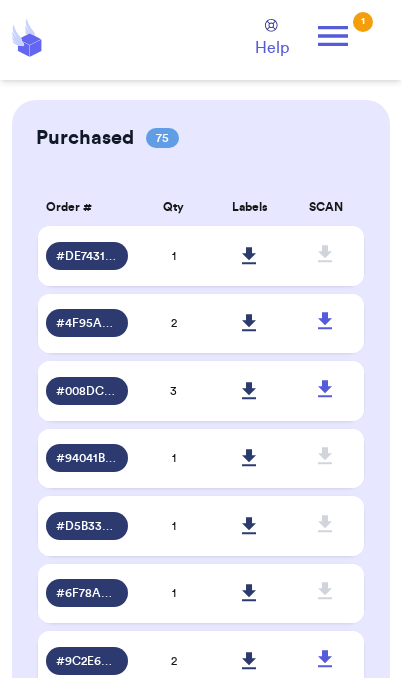 click 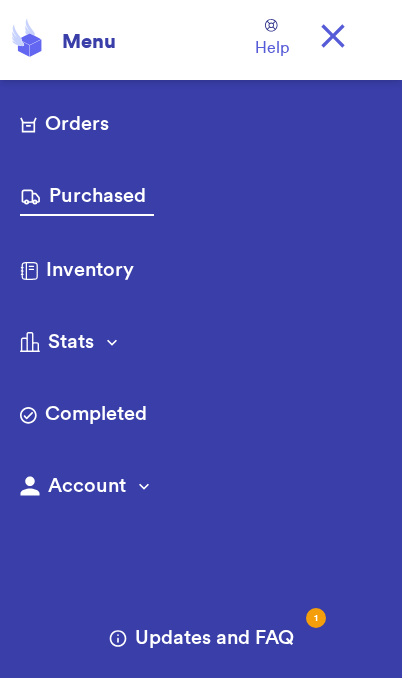 click on "Orders" at bounding box center [87, 126] 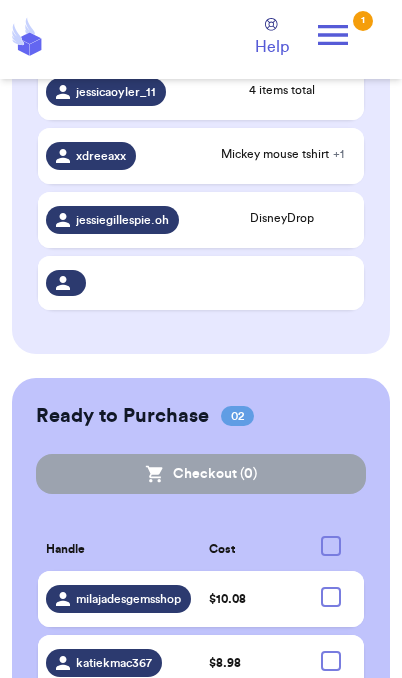 scroll, scrollTop: 803, scrollLeft: 0, axis: vertical 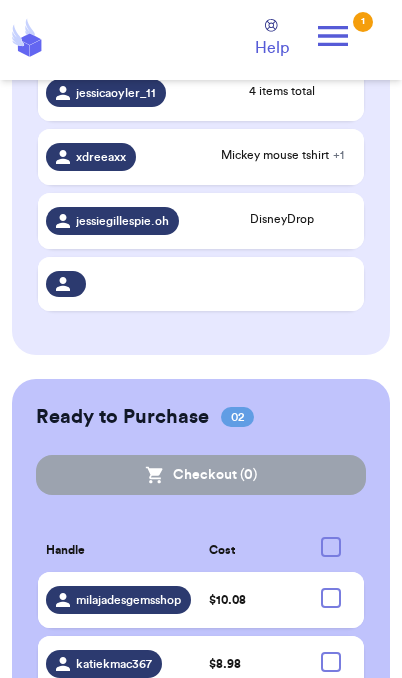 click at bounding box center [331, 598] 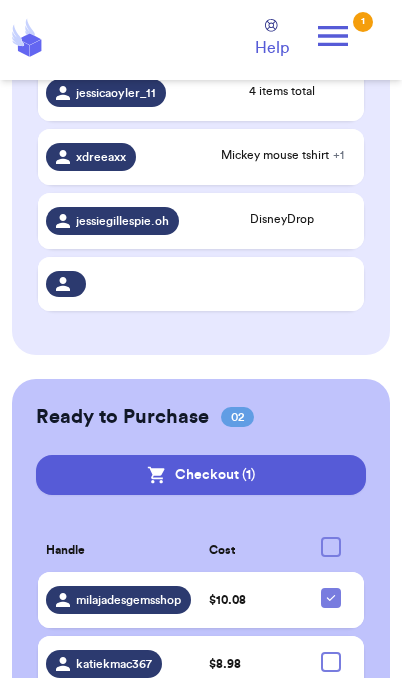 click on "Checkout ( 1 )" at bounding box center (201, 475) 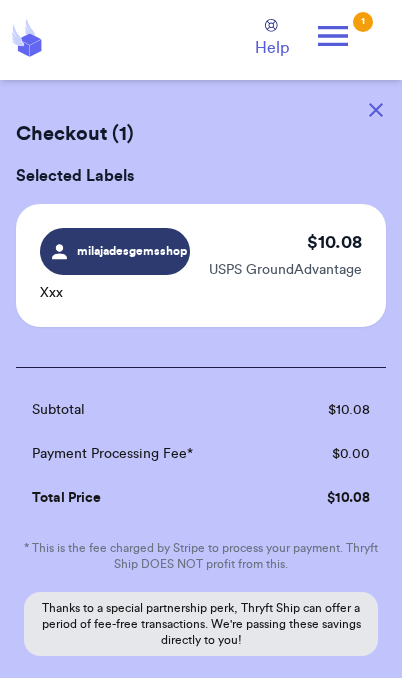 click at bounding box center [376, 110] 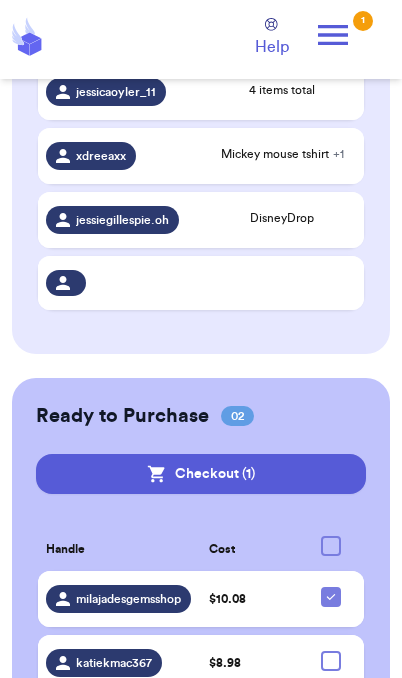 scroll, scrollTop: 803, scrollLeft: 0, axis: vertical 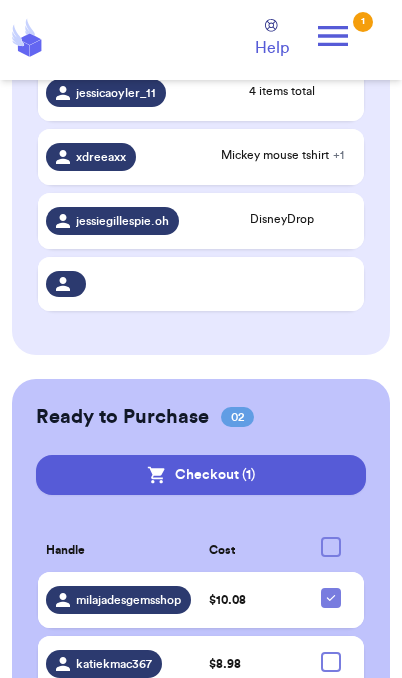 click at bounding box center [331, 662] 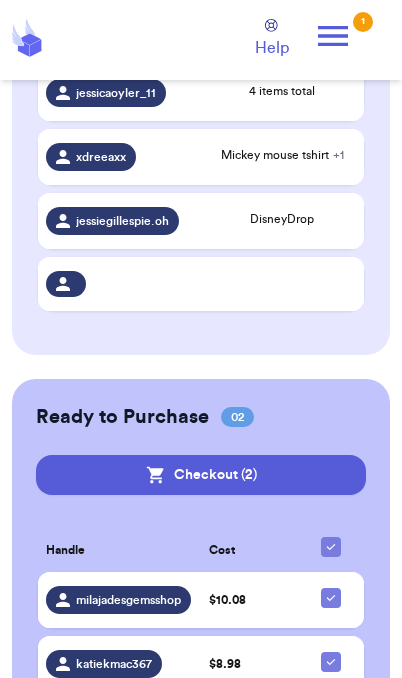 click on "Checkout ( 2 )" at bounding box center (201, 475) 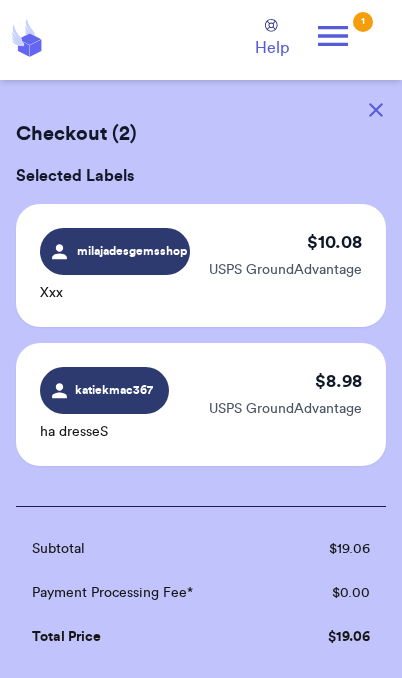 scroll, scrollTop: 0, scrollLeft: 0, axis: both 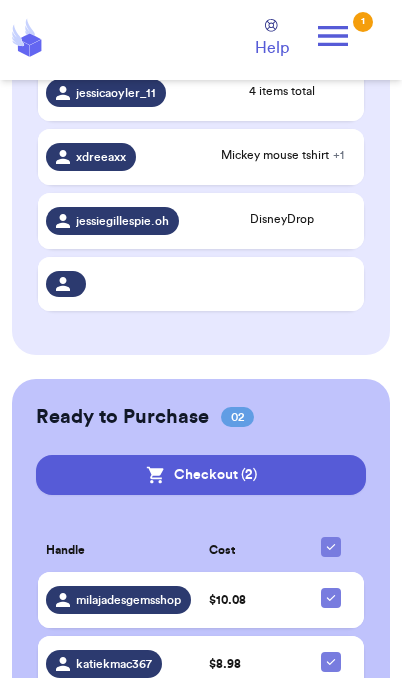 click at bounding box center (331, 662) 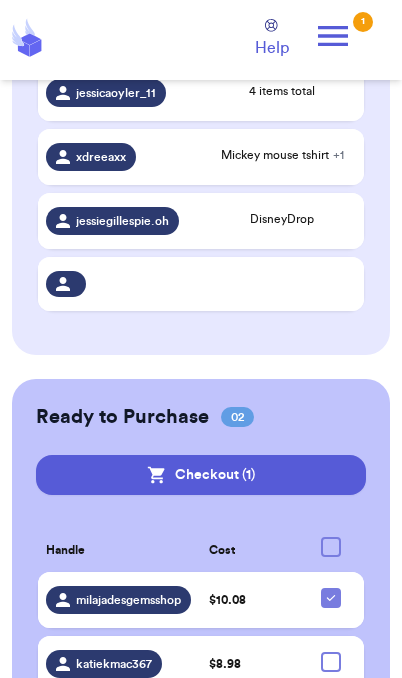 click on "Checkout ( 1 )" at bounding box center (201, 475) 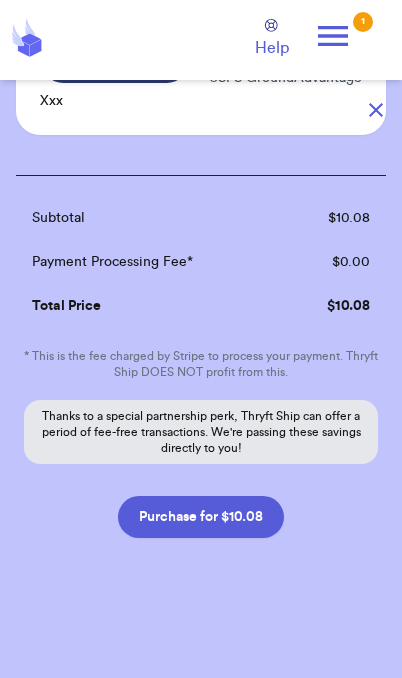 scroll, scrollTop: 192, scrollLeft: 0, axis: vertical 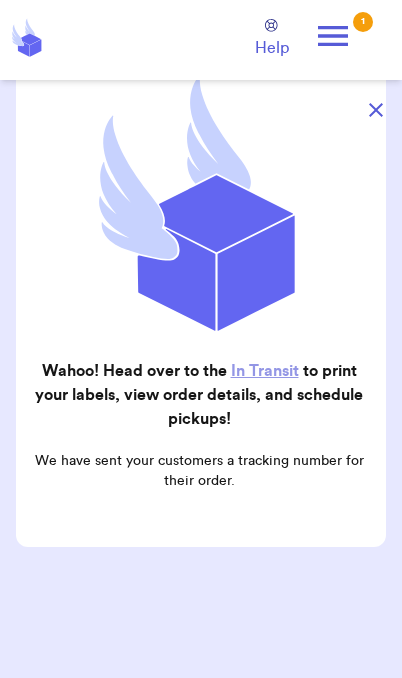 click 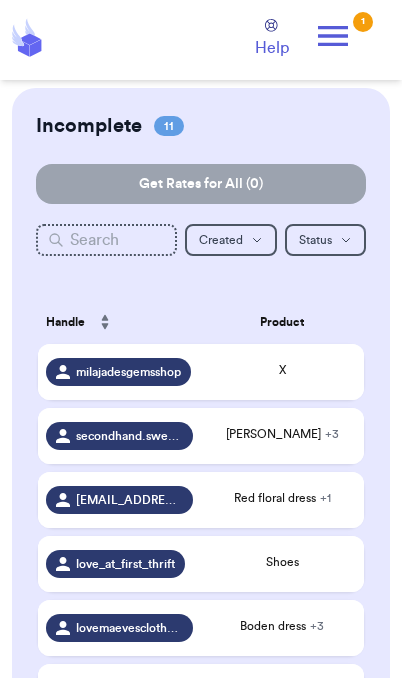 scroll, scrollTop: 78, scrollLeft: 0, axis: vertical 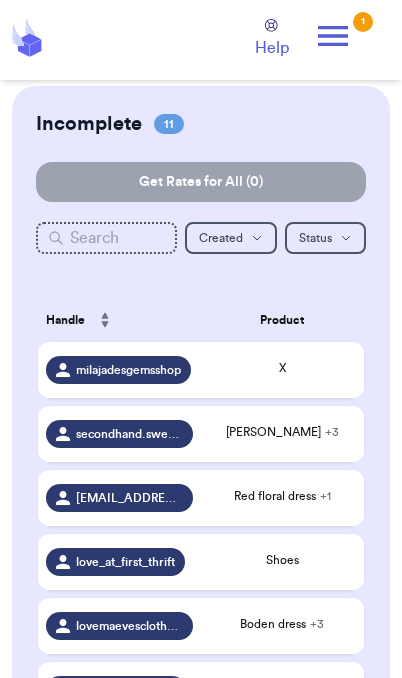 click on "Shoes" at bounding box center [282, 562] 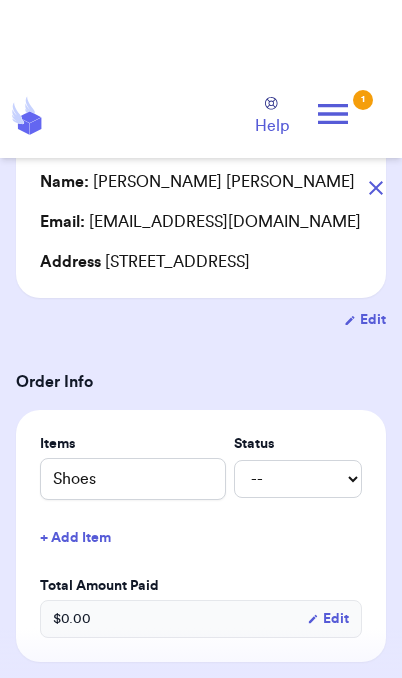 scroll, scrollTop: 0, scrollLeft: 0, axis: both 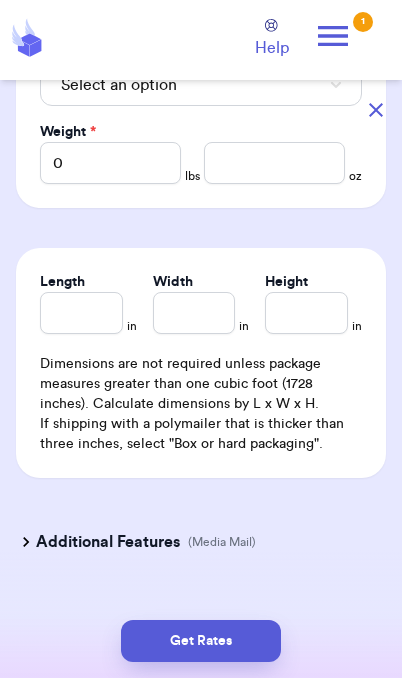 click on "Select an option" at bounding box center [201, 85] 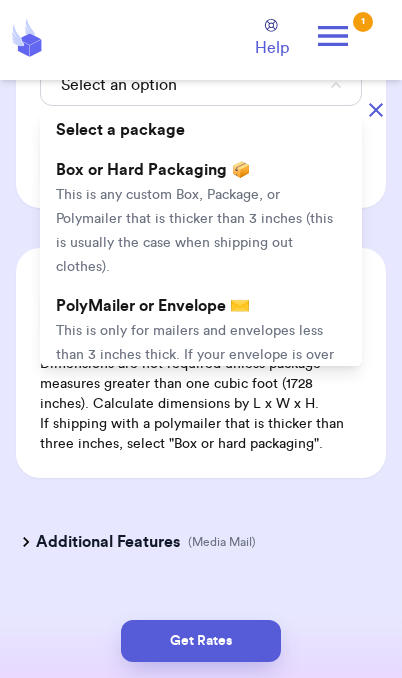 click on "This is only for mailers and envelopes less than 3 inches thick. If your envelope is over 18” in any direction, enter all three dimensions under Box or Hard Packaging." at bounding box center (195, 367) 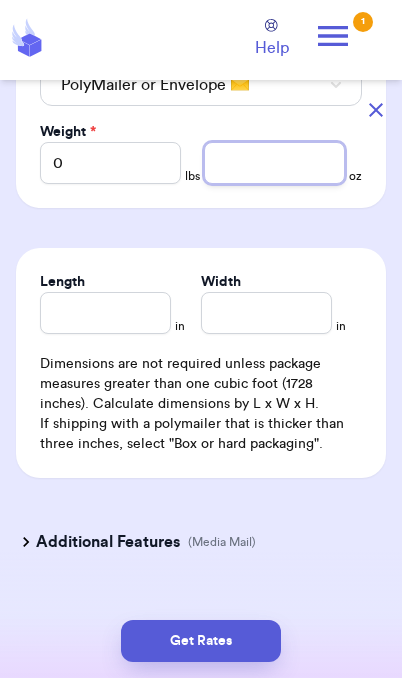 click at bounding box center (274, 163) 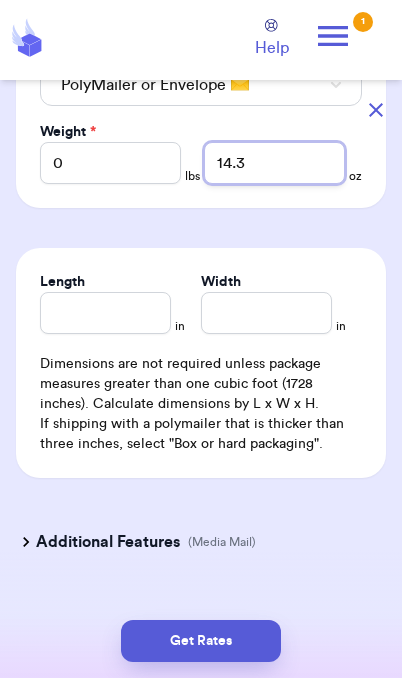 type on "14.3" 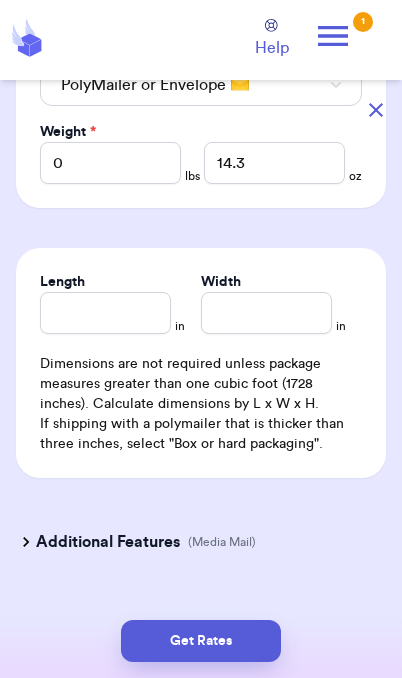 click on "Get Rates" at bounding box center [201, 641] 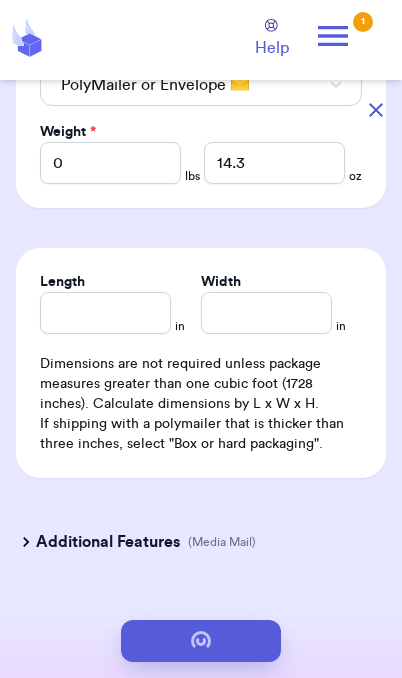 scroll, scrollTop: 0, scrollLeft: 0, axis: both 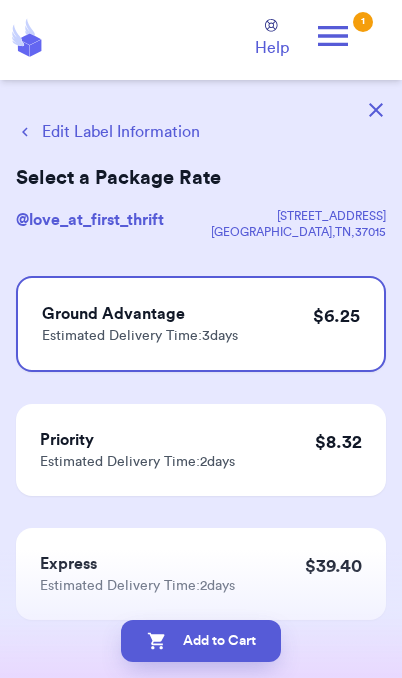 click on "Add to Cart" at bounding box center [201, 641] 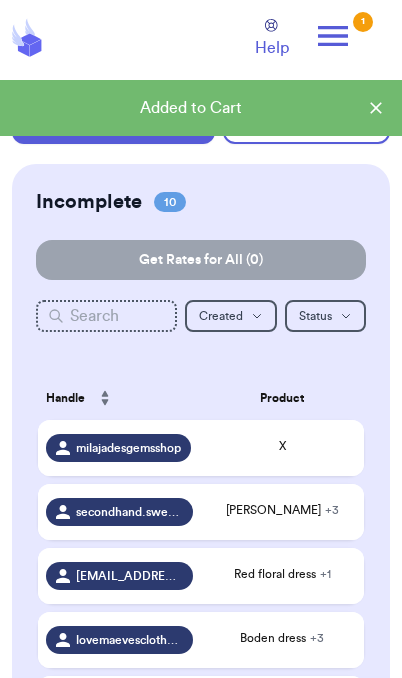 checkbox on "true" 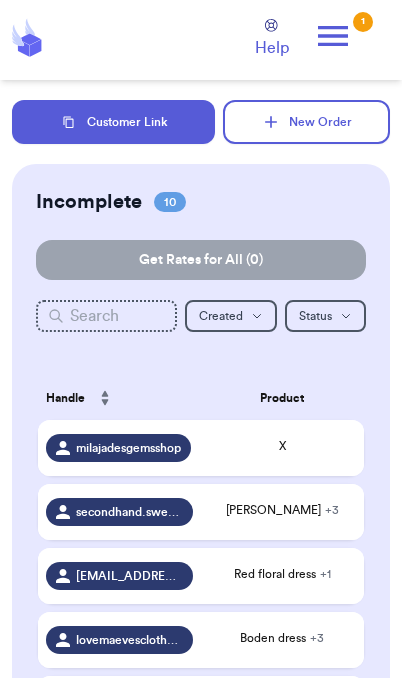 click on "Osh Kosh + 3" at bounding box center (282, 510) 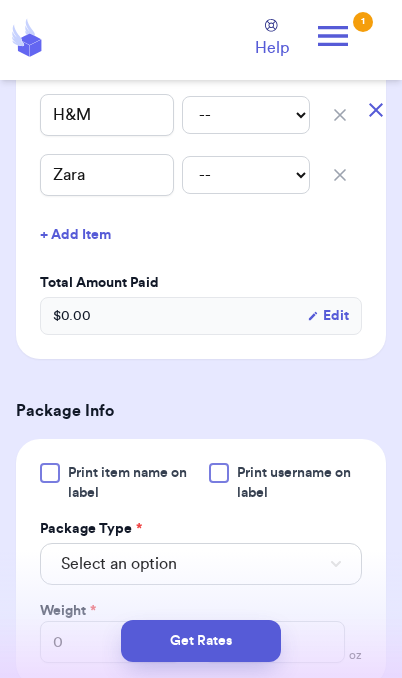 scroll, scrollTop: 613, scrollLeft: 0, axis: vertical 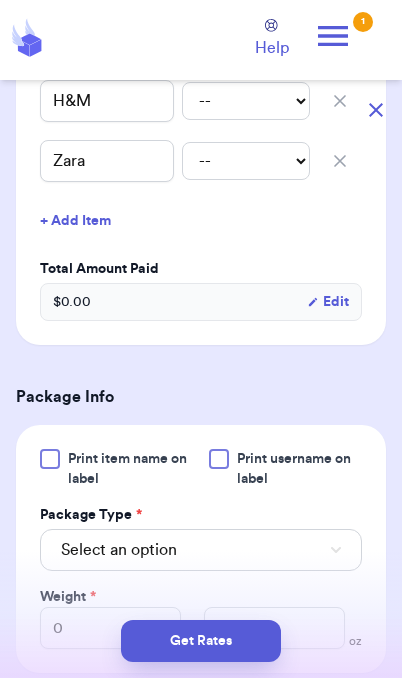 click on "Select an option" at bounding box center (201, 550) 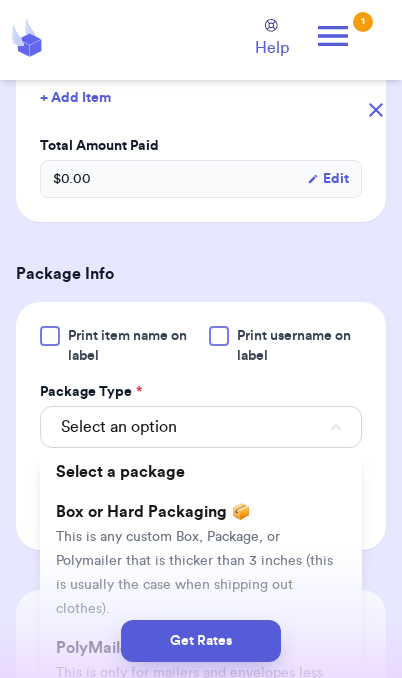 scroll, scrollTop: 742, scrollLeft: 0, axis: vertical 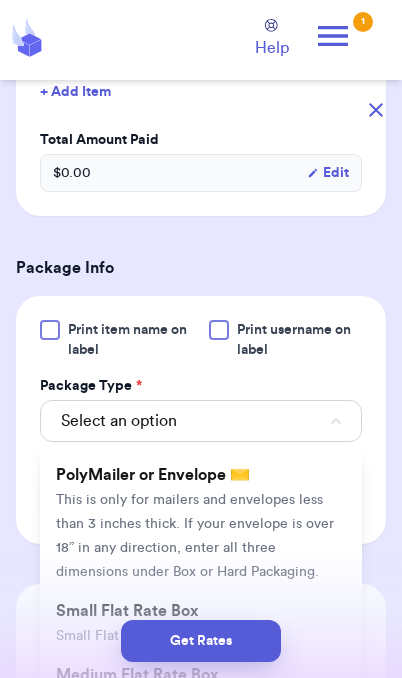 click on "This is only for mailers and envelopes less than 3 inches thick. If your envelope is over 18” in any direction, enter all three dimensions under Box or Hard Packaging." at bounding box center (195, 536) 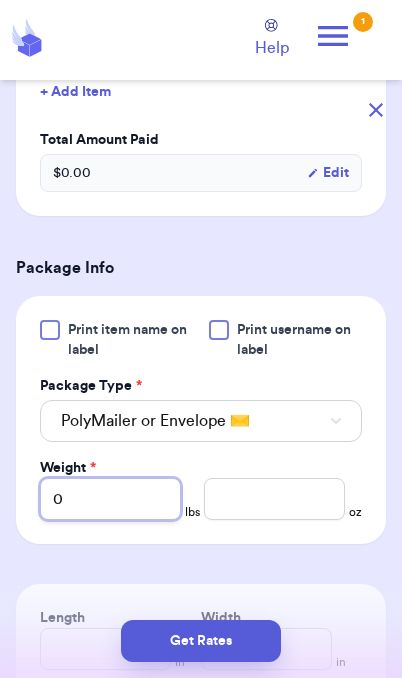 click on "0" at bounding box center (110, 499) 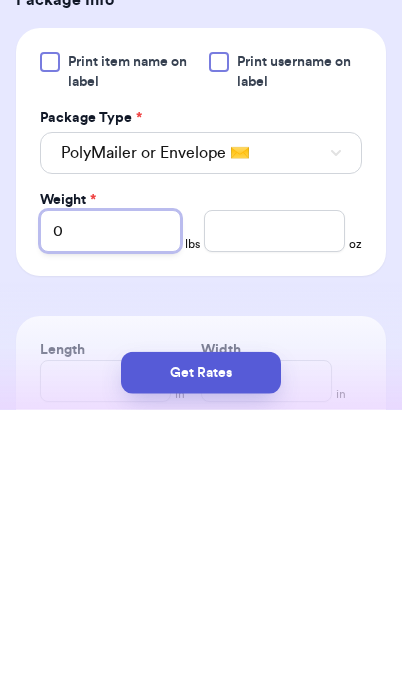type 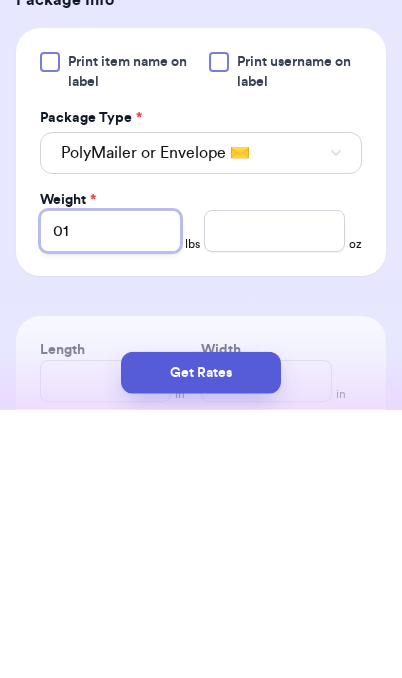 type on "01" 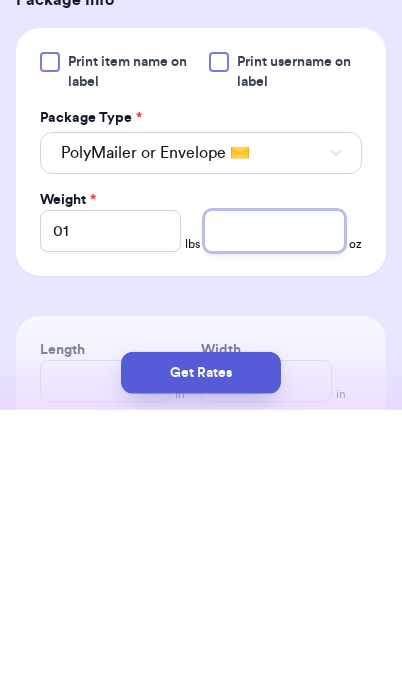 click at bounding box center (274, 499) 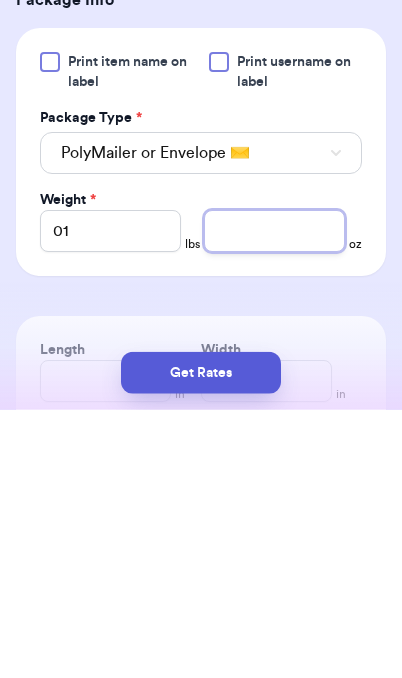 scroll, scrollTop: 51, scrollLeft: 0, axis: vertical 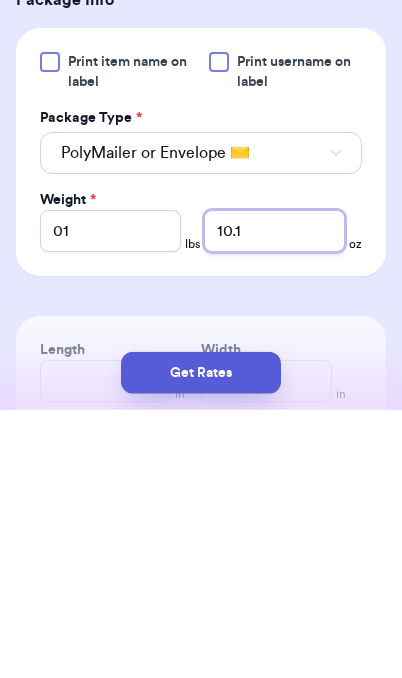 type on "10.1" 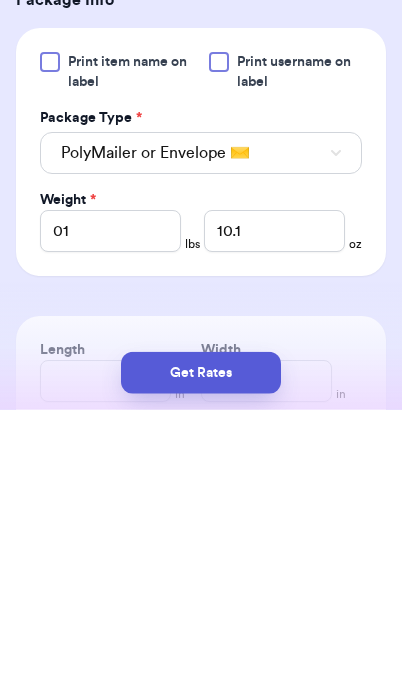 click on "Get Rates" at bounding box center [201, 641] 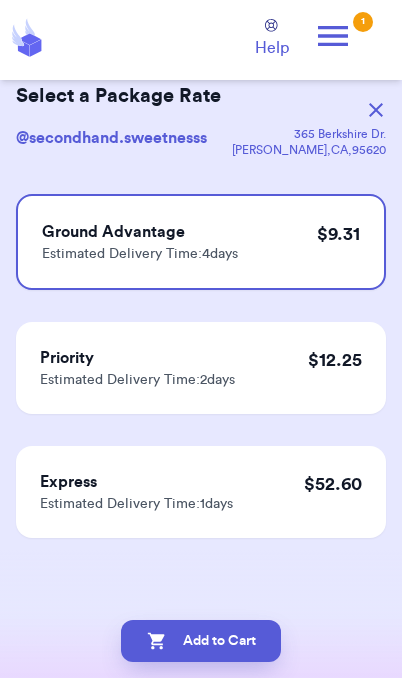 scroll, scrollTop: 0, scrollLeft: 0, axis: both 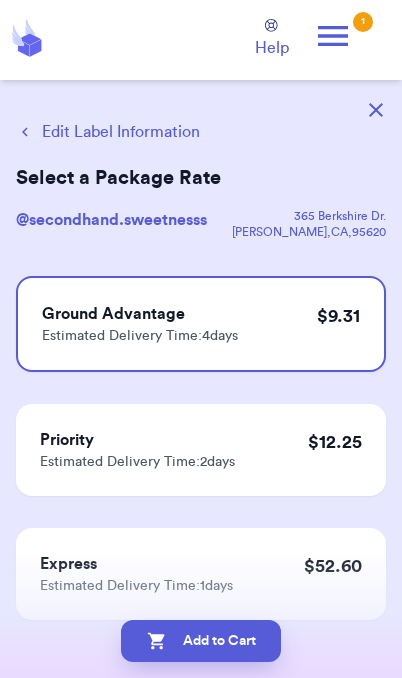 click 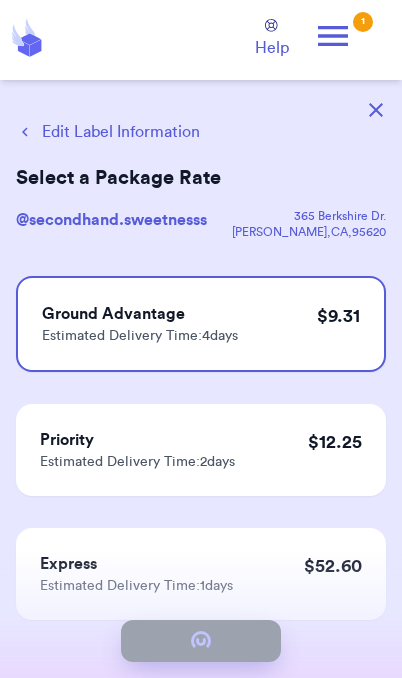 checkbox on "true" 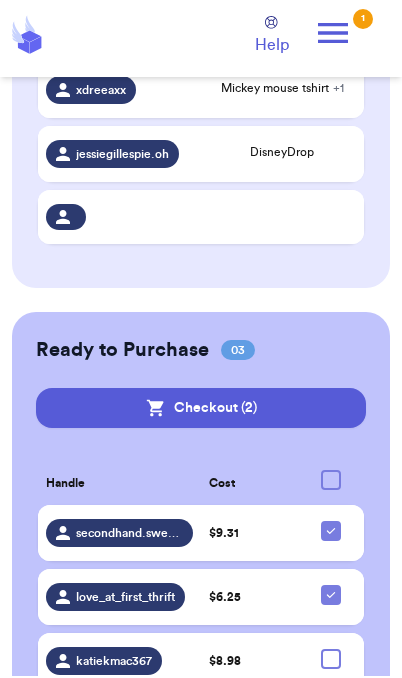 scroll, scrollTop: 739, scrollLeft: 0, axis: vertical 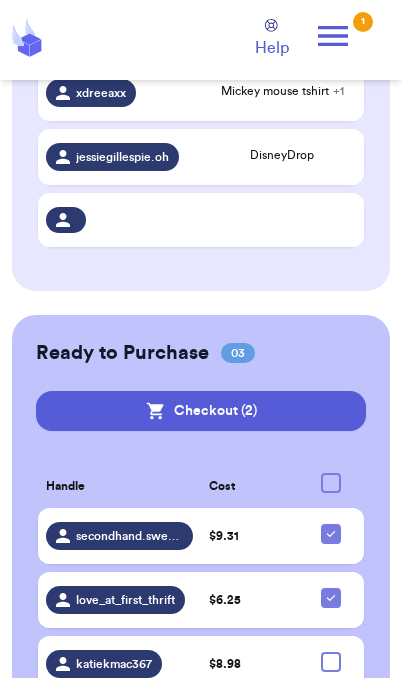 click on "Checkout ( 2 )" at bounding box center [201, 411] 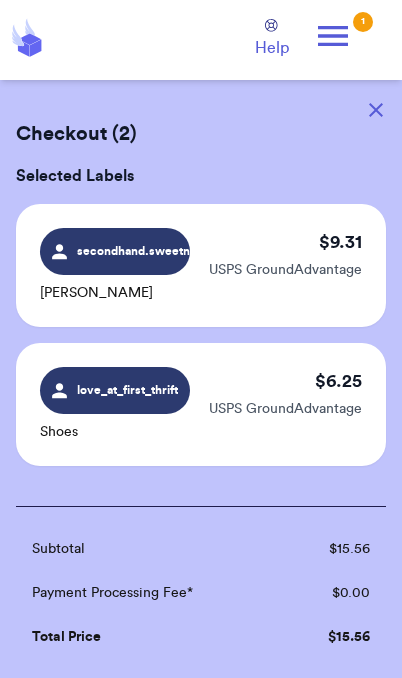 scroll, scrollTop: 0, scrollLeft: 0, axis: both 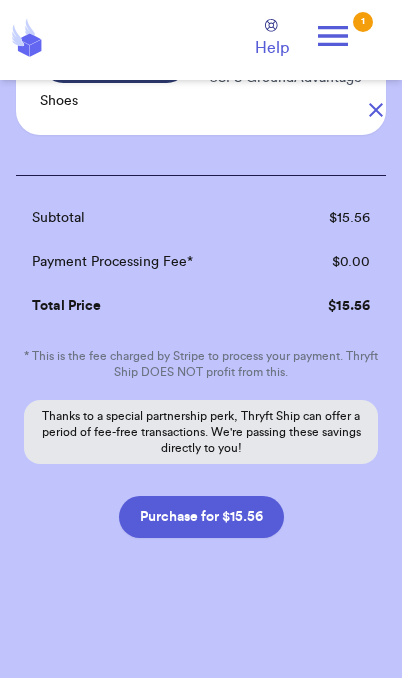 click on "Purchase for $ 15.56" at bounding box center [201, 517] 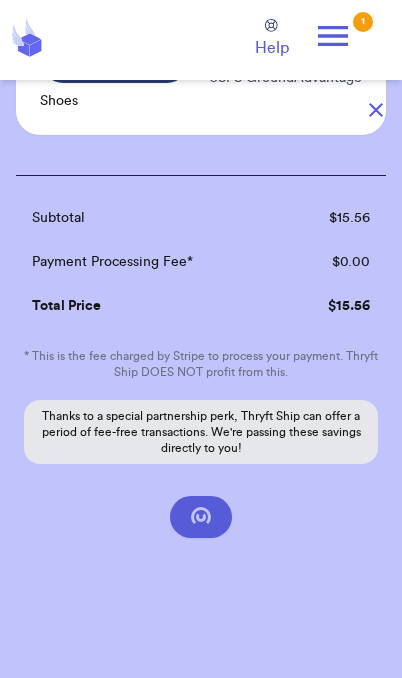 scroll, scrollTop: 201, scrollLeft: 0, axis: vertical 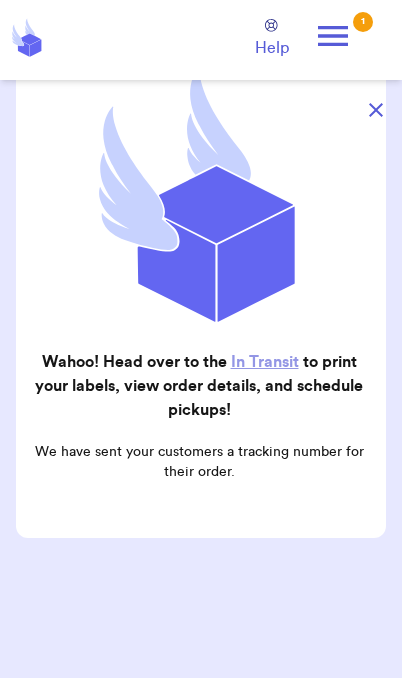 click 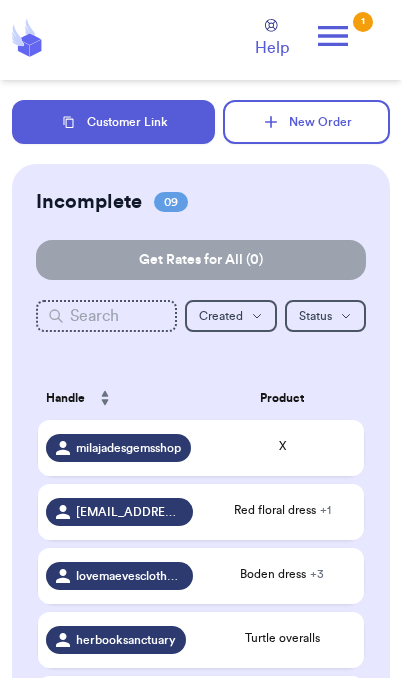 click 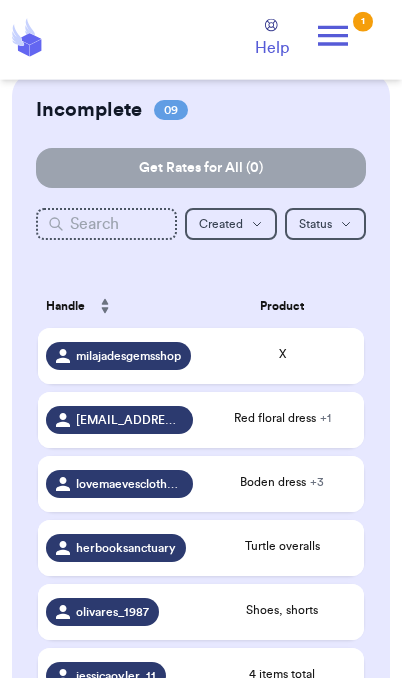 scroll, scrollTop: 93, scrollLeft: 0, axis: vertical 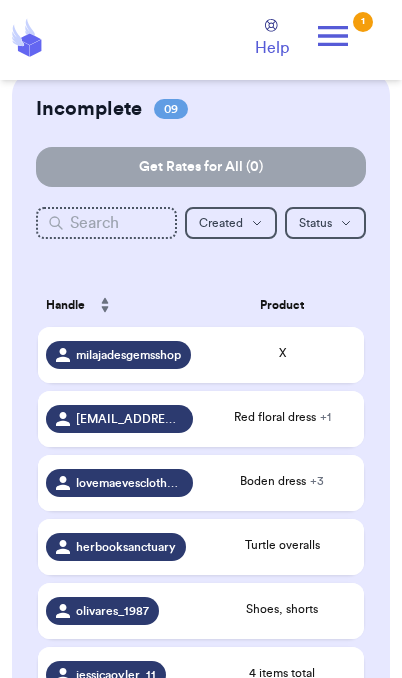 click on "Red floral dress + 1" at bounding box center (282, 417) 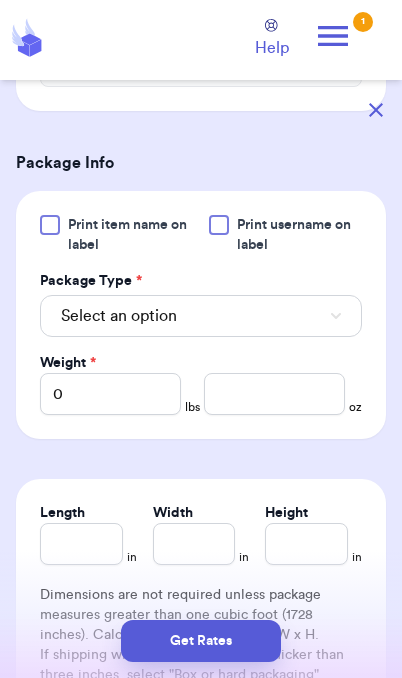 scroll, scrollTop: 781, scrollLeft: 0, axis: vertical 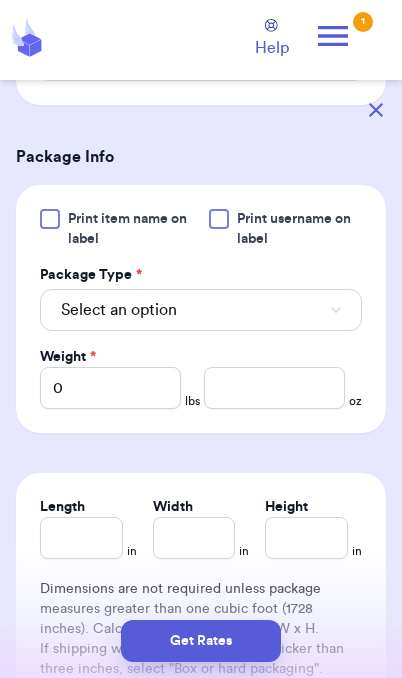 click on "Select an option" at bounding box center (201, 310) 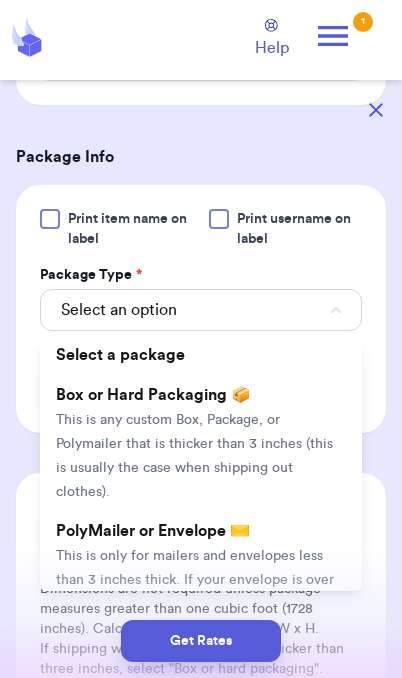 click on "This is only for mailers and envelopes less than 3 inches thick. If your envelope is over 18” in any direction, enter all three dimensions under Box or Hard Packaging." at bounding box center (195, 592) 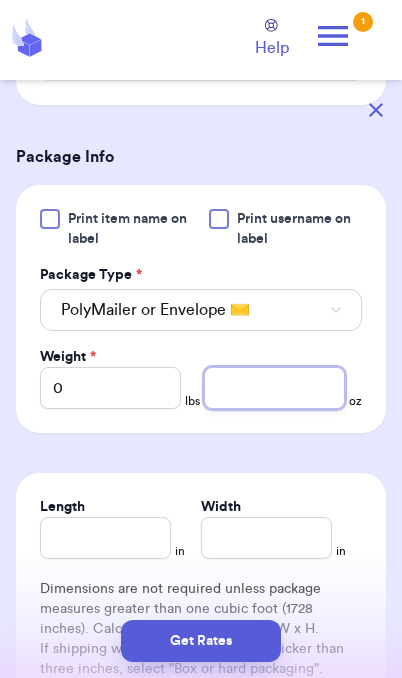 click at bounding box center (274, 388) 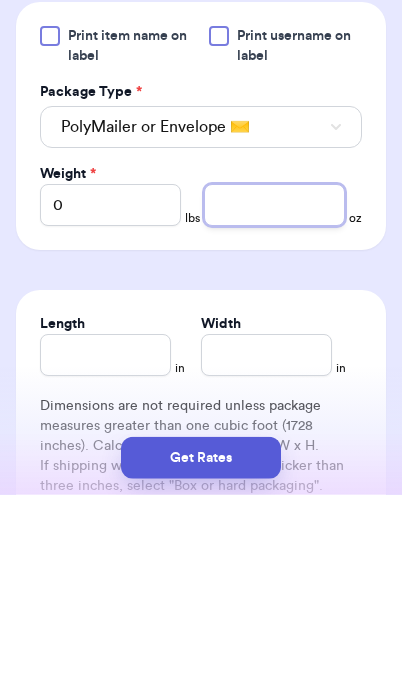 type on "2" 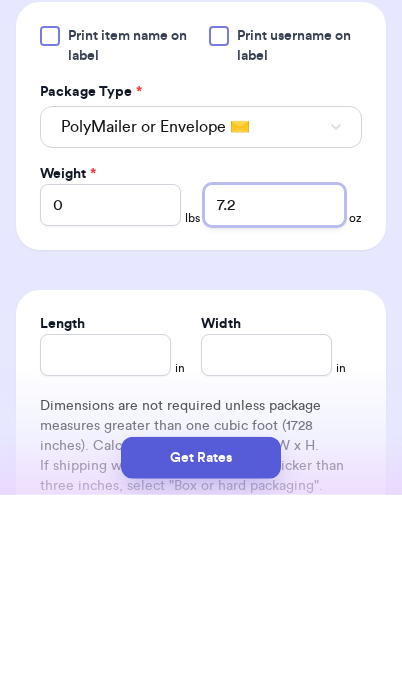 type on "7.2" 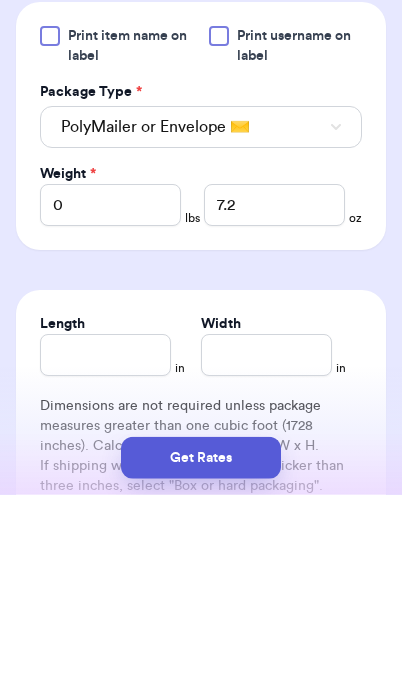 scroll, scrollTop: 82, scrollLeft: 0, axis: vertical 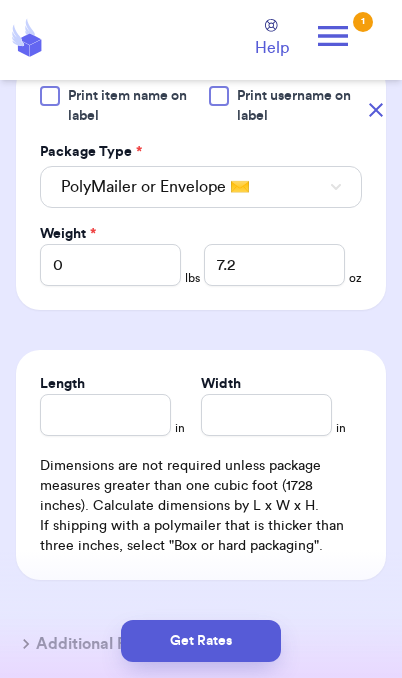 click on "Get Rates" at bounding box center (201, 641) 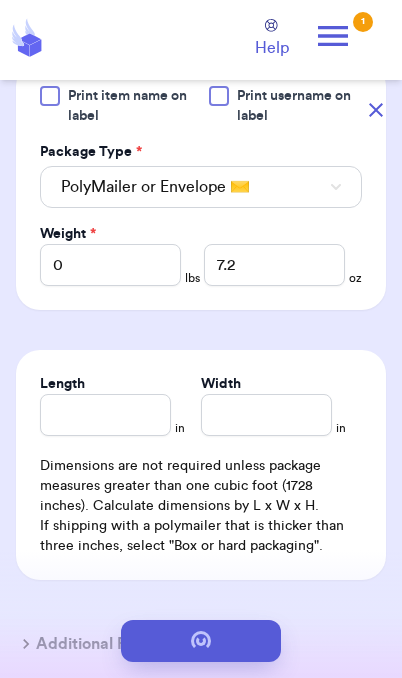 scroll, scrollTop: 0, scrollLeft: 0, axis: both 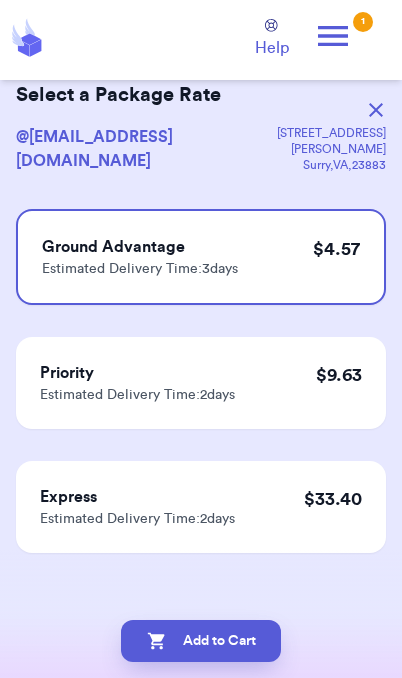 click on "Add to Cart" at bounding box center [201, 641] 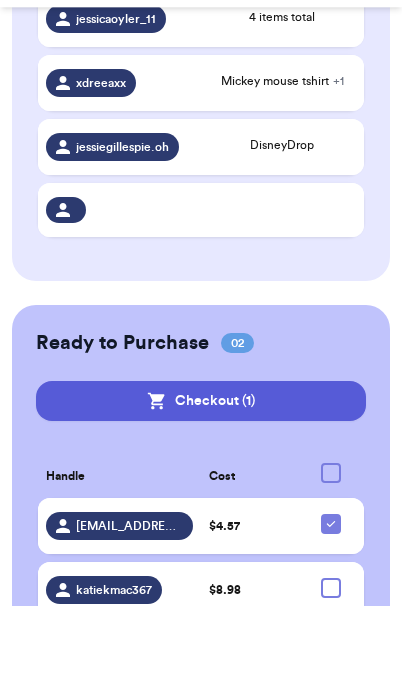 scroll, scrollTop: 611, scrollLeft: 0, axis: vertical 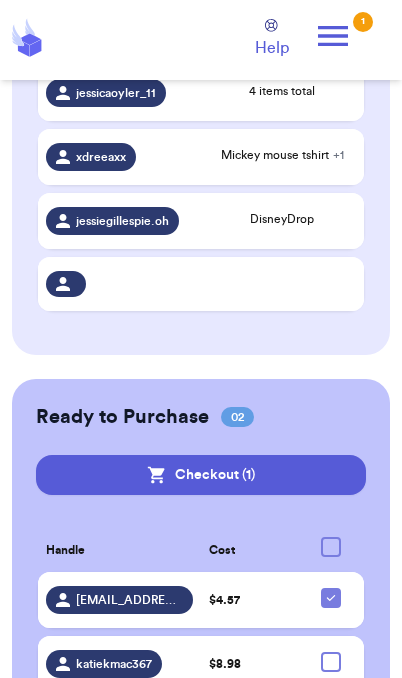 click on "Checkout ( 1 )" at bounding box center [201, 475] 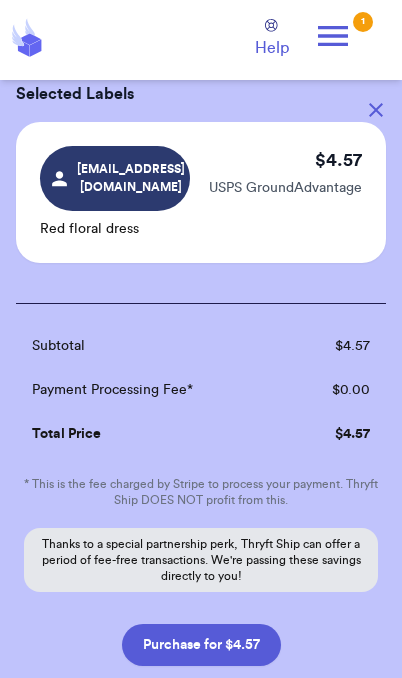 scroll, scrollTop: 0, scrollLeft: 0, axis: both 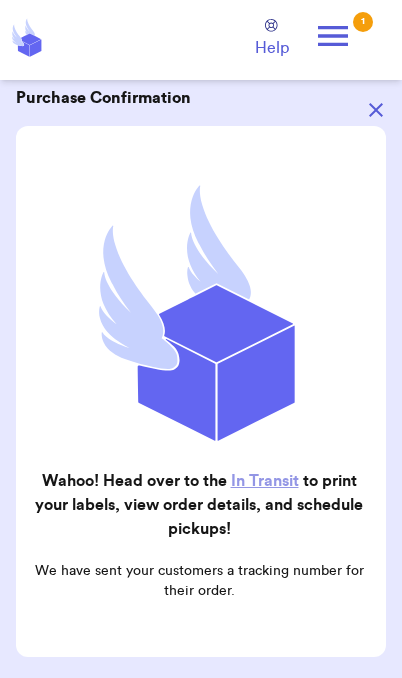 checkbox on "false" 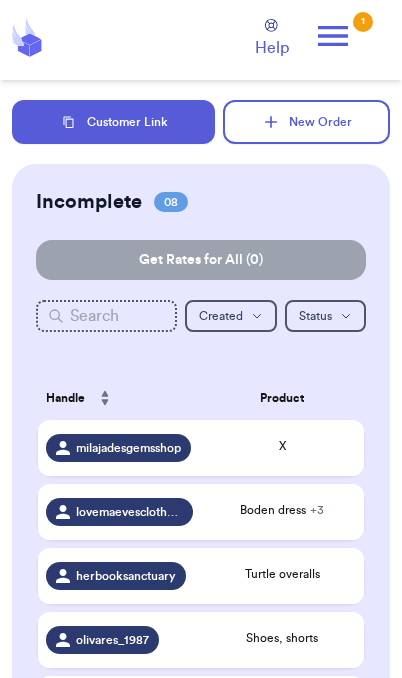 click 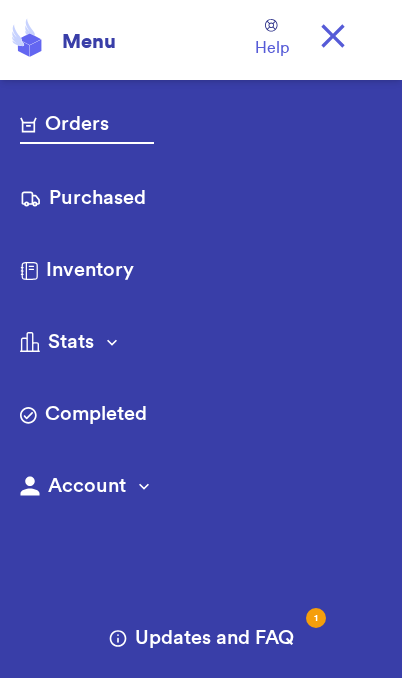 click on "Purchased" at bounding box center [87, 200] 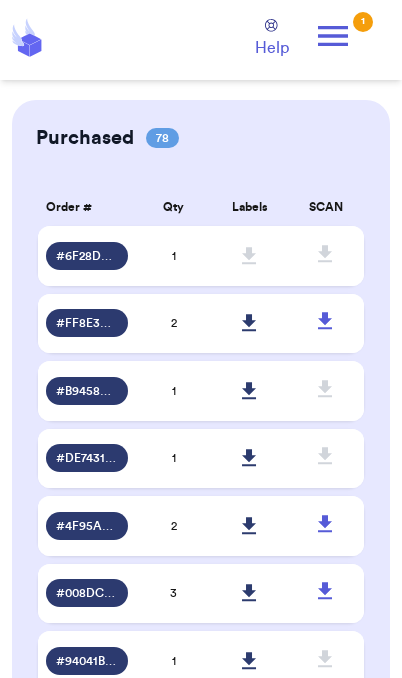 click 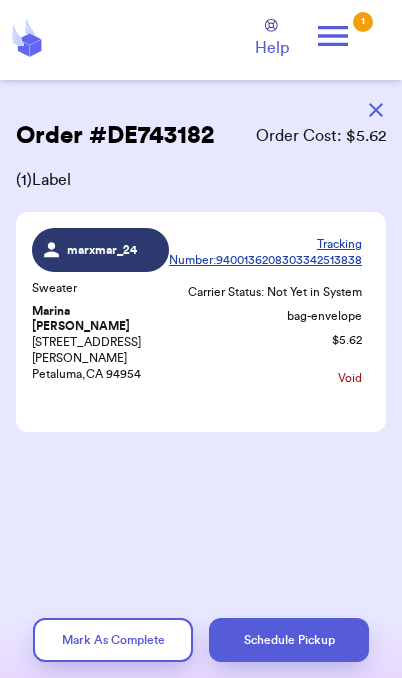 click at bounding box center (376, 110) 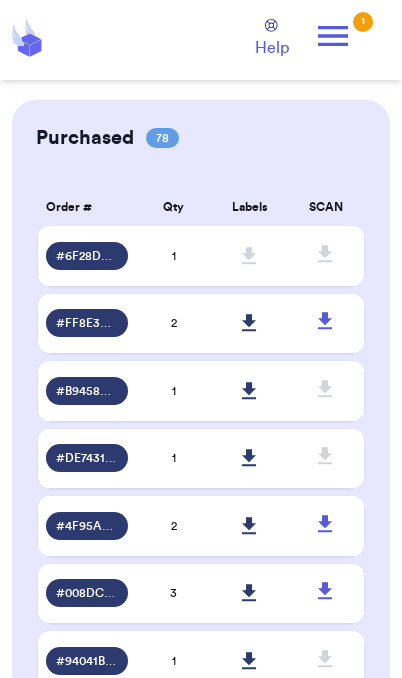 click at bounding box center [250, 391] 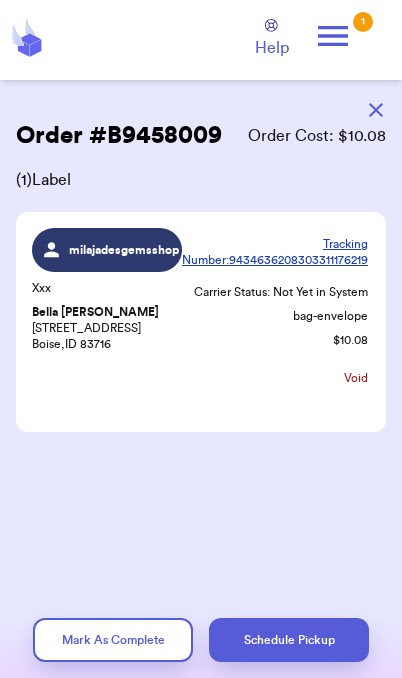 click 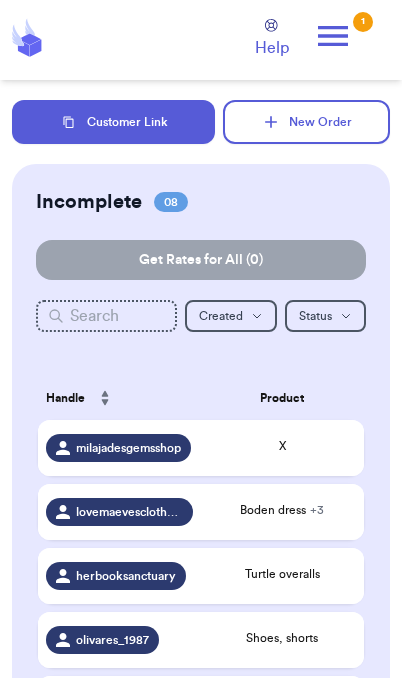 click 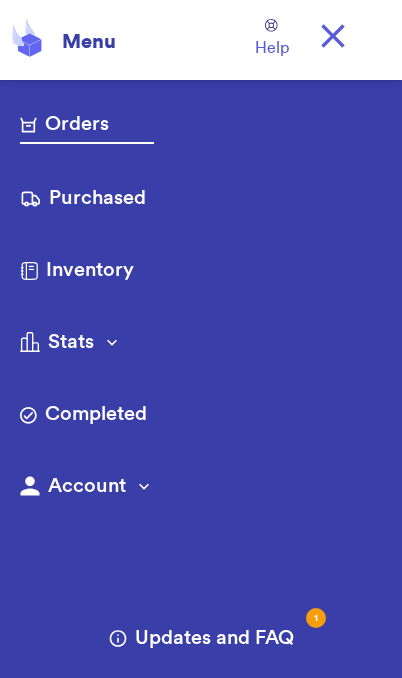click on "Orders" at bounding box center [87, 127] 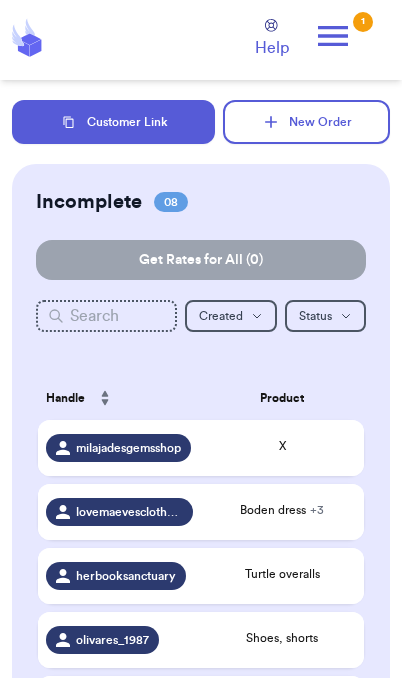 click 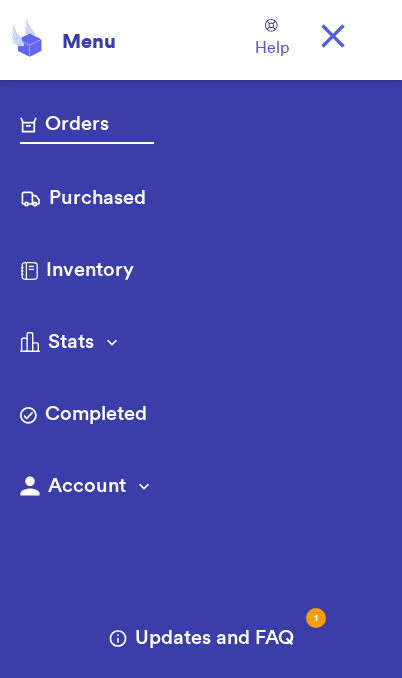 click on "Purchased" at bounding box center [87, 200] 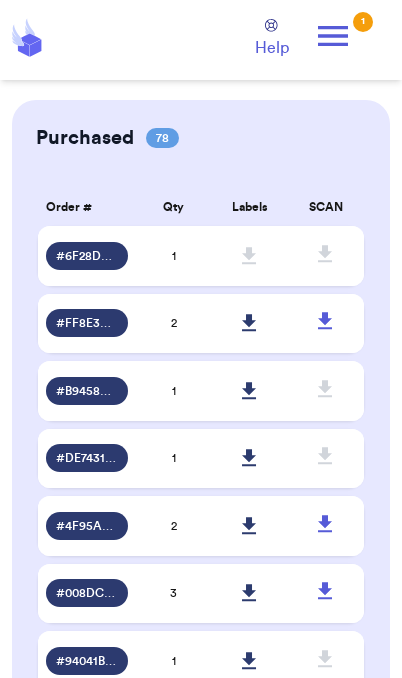 click at bounding box center (250, 323) 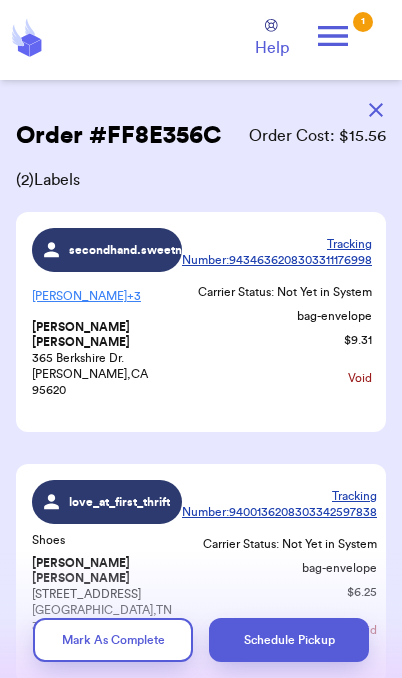 click 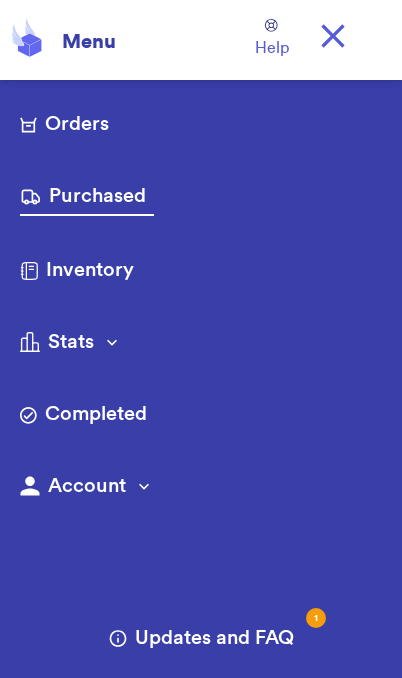 click on "Orders" at bounding box center [87, 126] 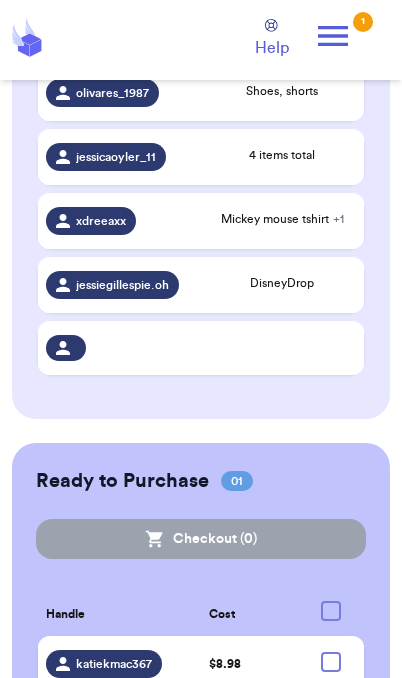 scroll, scrollTop: 0, scrollLeft: 0, axis: both 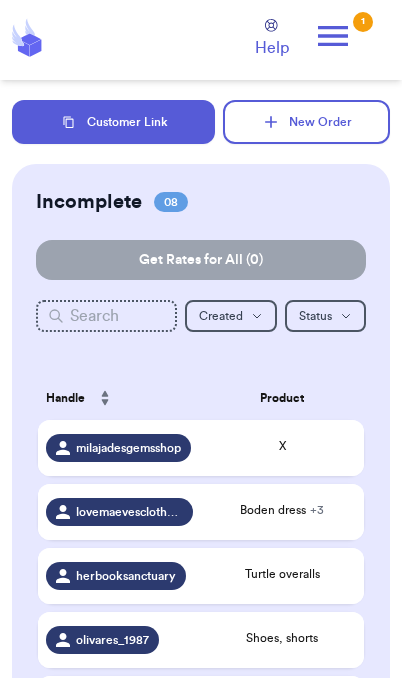 click on "Incomplete 08 Get Rates for All ( 0 ) Get Rates for All ( 0 ) Created Created Status Status Handle Product milajadesgemsshop X lovemaevesclothesss Boden dress  + 3 herbooksanctuary Turtle overalls olivares_1987 Shoes, shorts jessicaoyler_11 4 items total xdreeaxx Mickey mouse tshirt + 1 jessiegillespie.oh DisneyDrop Handle Product Weight Package Type Address milajadesgemsshop X  oz [PERSON_NAME] [STREET_ADDRESS] lovemaevesclothesss Boden dress  + 3  oz [PERSON_NAME] [STREET_ADDRESS] herbooksanctuary Turtle overalls  oz [PERSON_NAME] [STREET_ADDRESS][PERSON_NAME] olivares_1987 Shoes, shorts  oz [PERSON_NAME] [STREET_ADDRESS] jessicaoyler_11 4 items total  oz [PERSON_NAME] [STREET_ADDRESS] xdreeaxx Mickey mouse tshirt + 1  oz [PERSON_NAME] [STREET_ADDRESS] jessiegillespie.oh DisneyDrop  oz [PERSON_NAME] [STREET_ADDRESS][PERSON_NAME]" at bounding box center [201, 565] 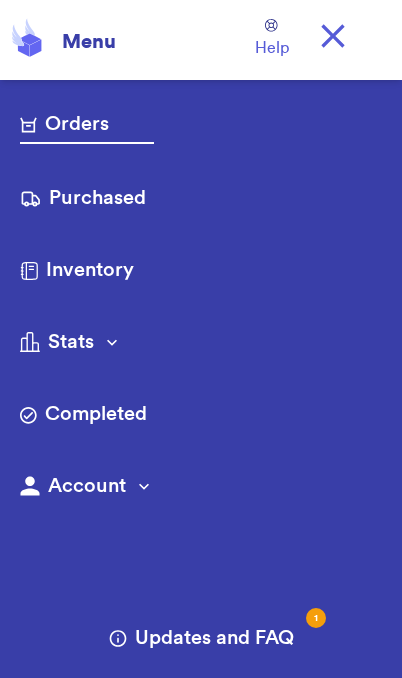click on "Purchased" at bounding box center [87, 200] 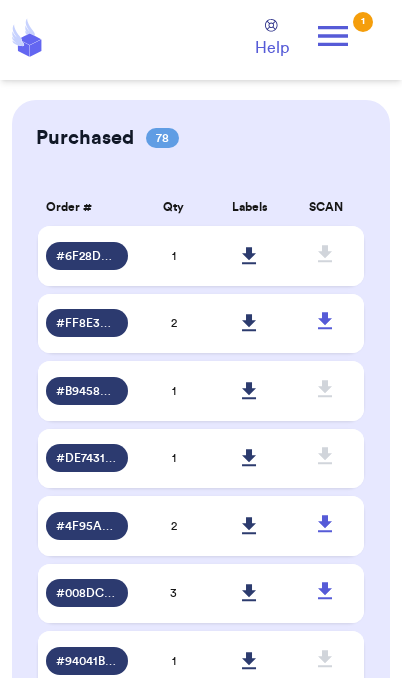 click 